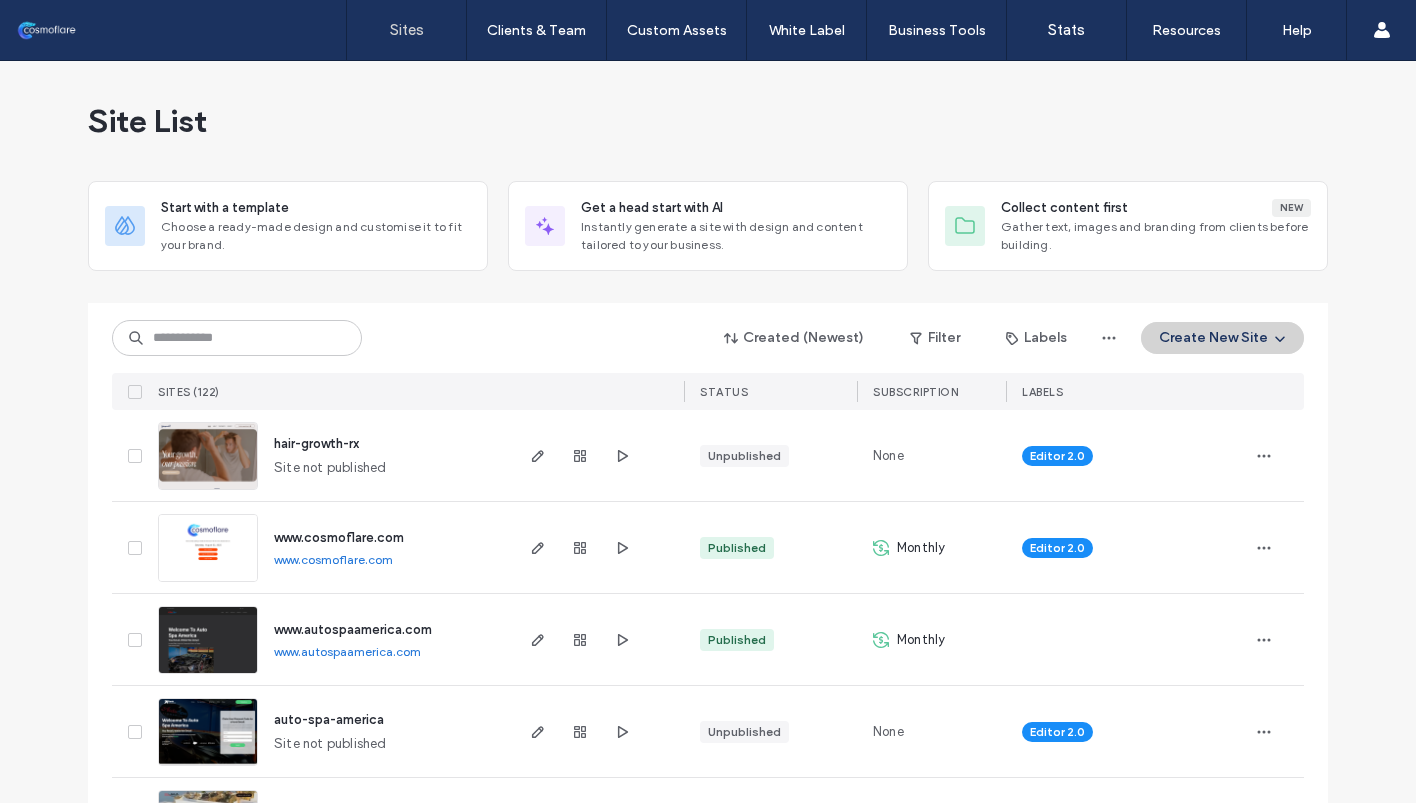 scroll, scrollTop: 0, scrollLeft: 0, axis: both 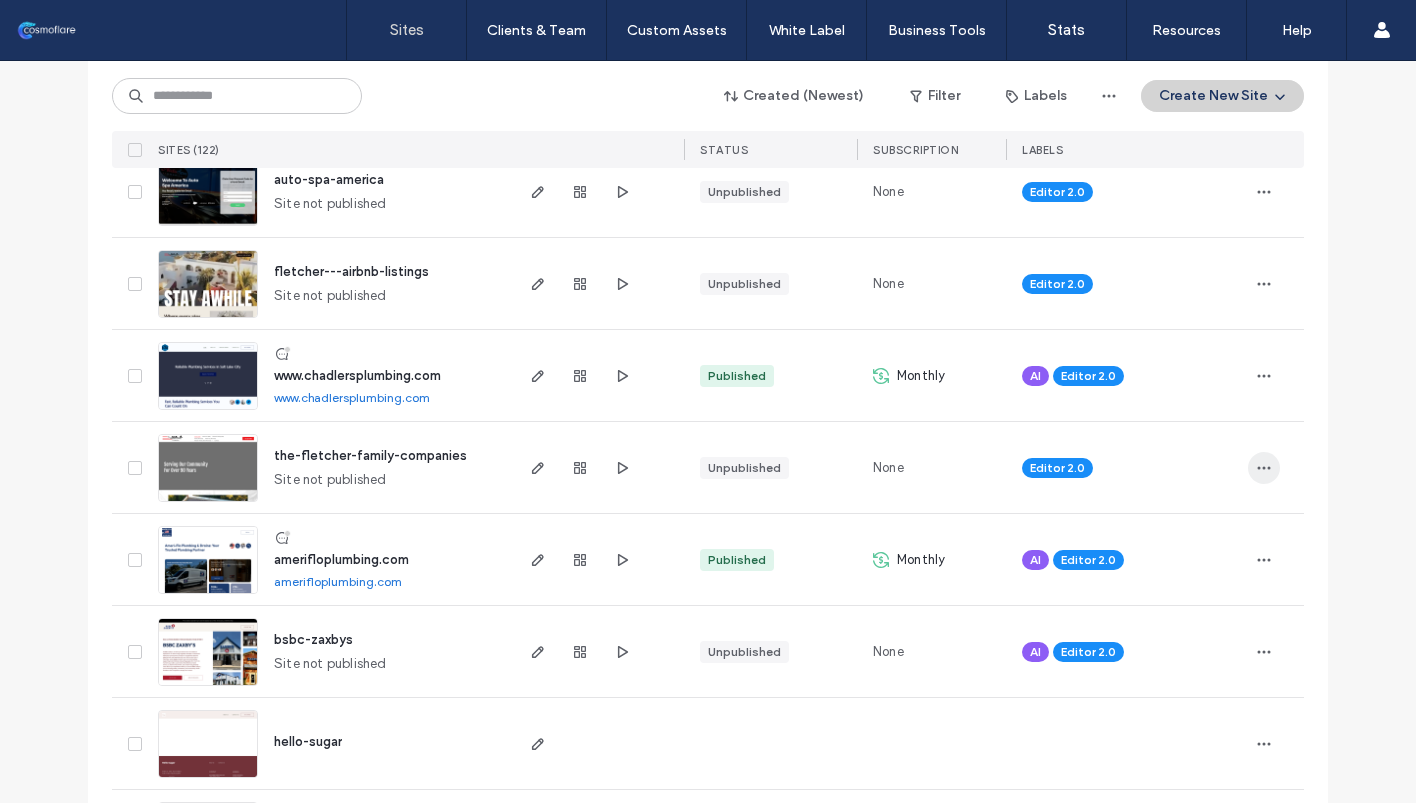 click 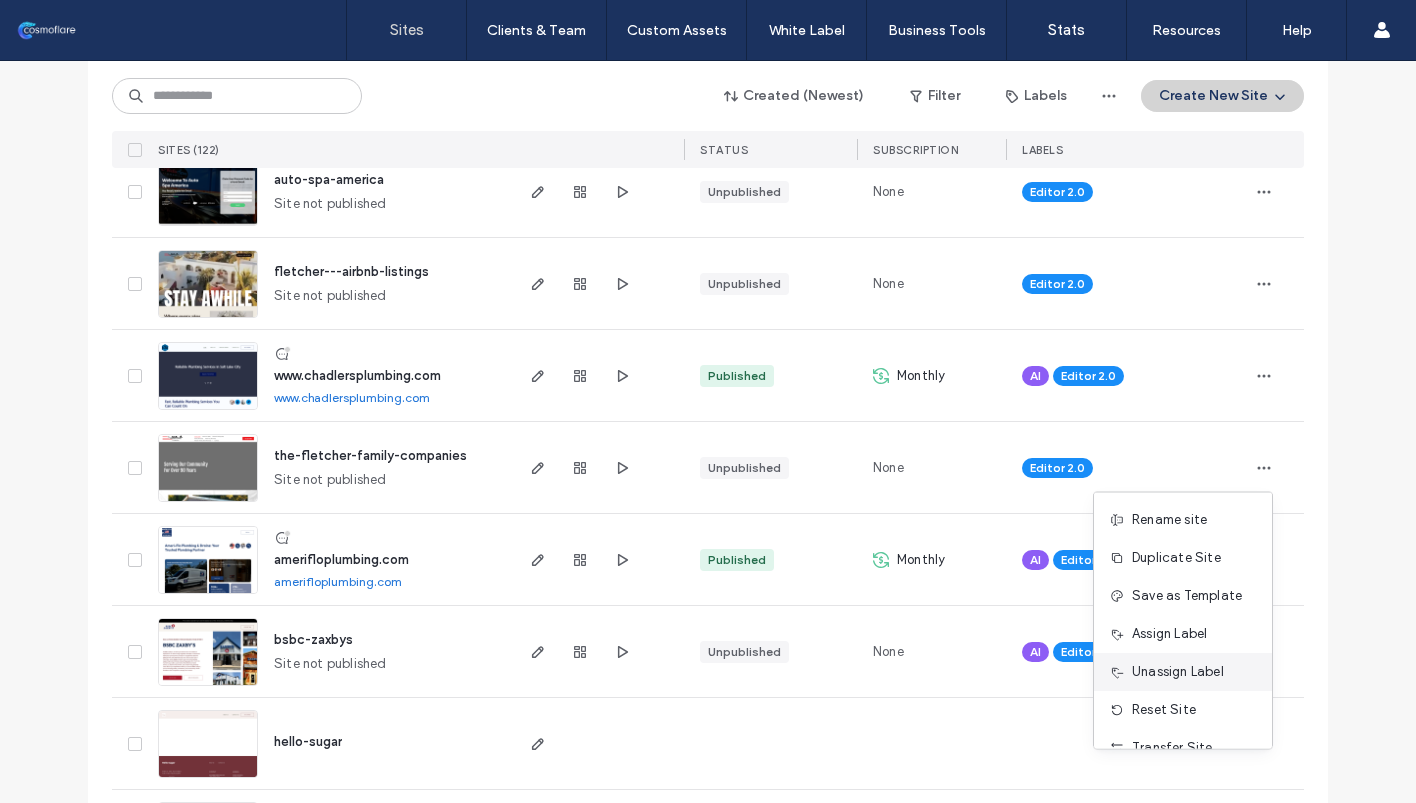 scroll, scrollTop: 102, scrollLeft: 0, axis: vertical 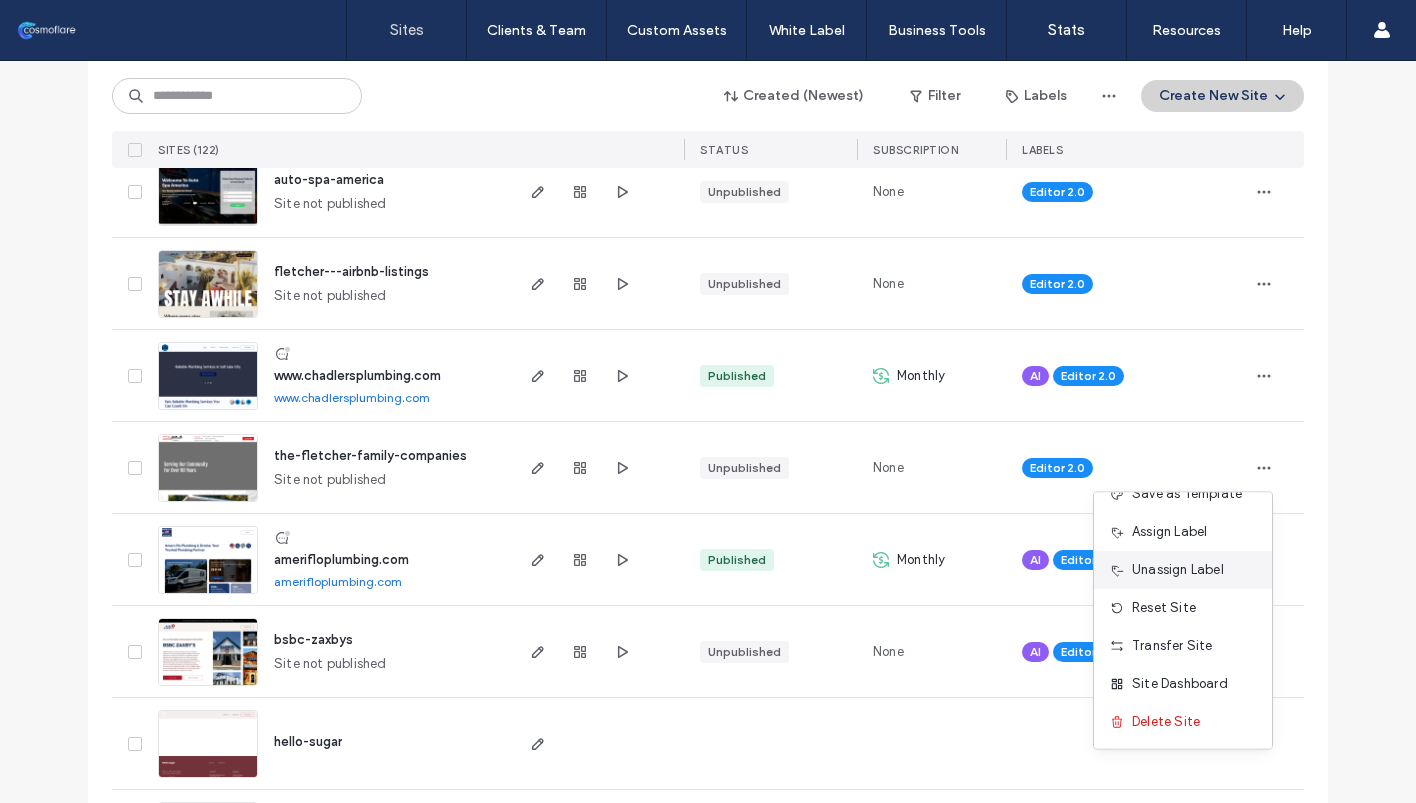 click on "Site Dashboard" at bounding box center (1180, 684) 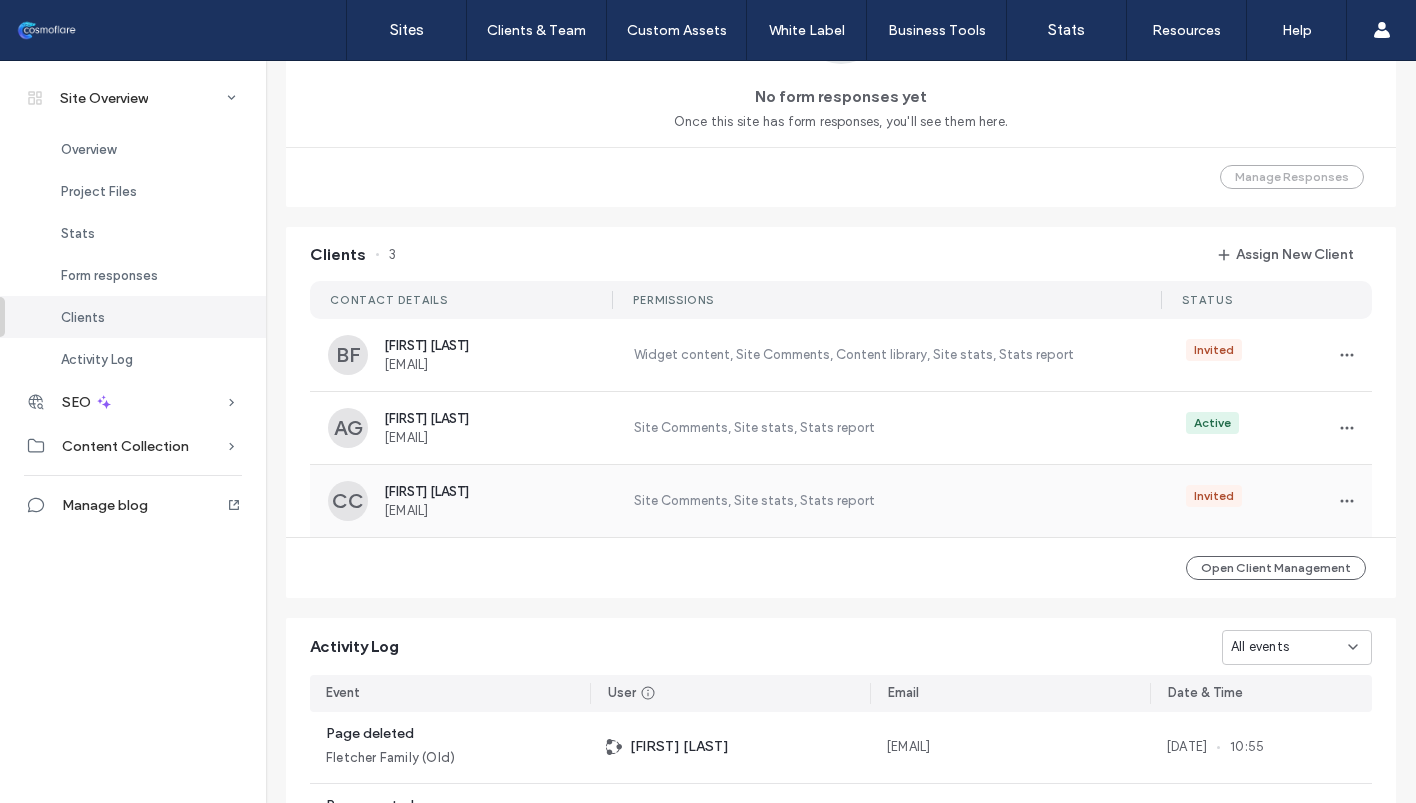 scroll, scrollTop: 1486, scrollLeft: 0, axis: vertical 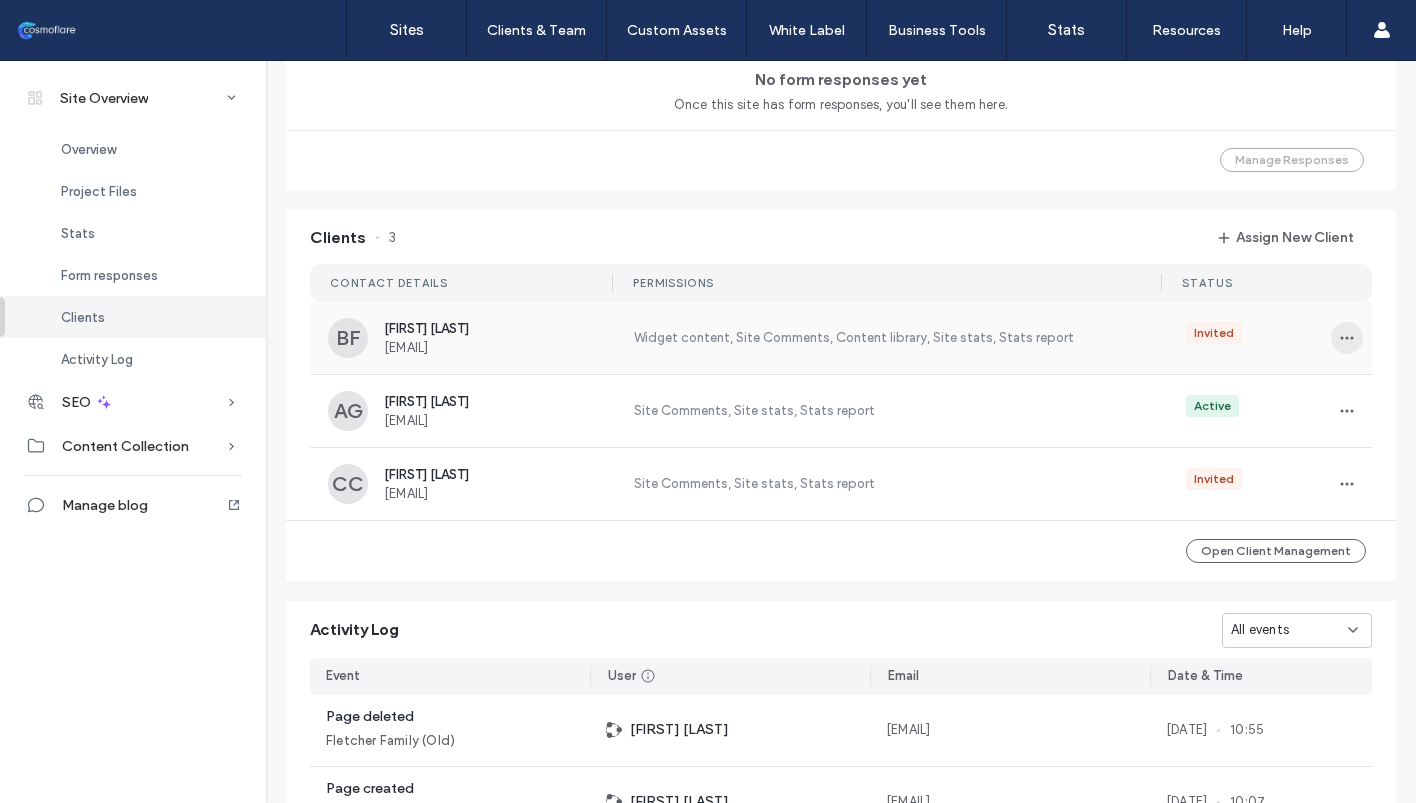 click 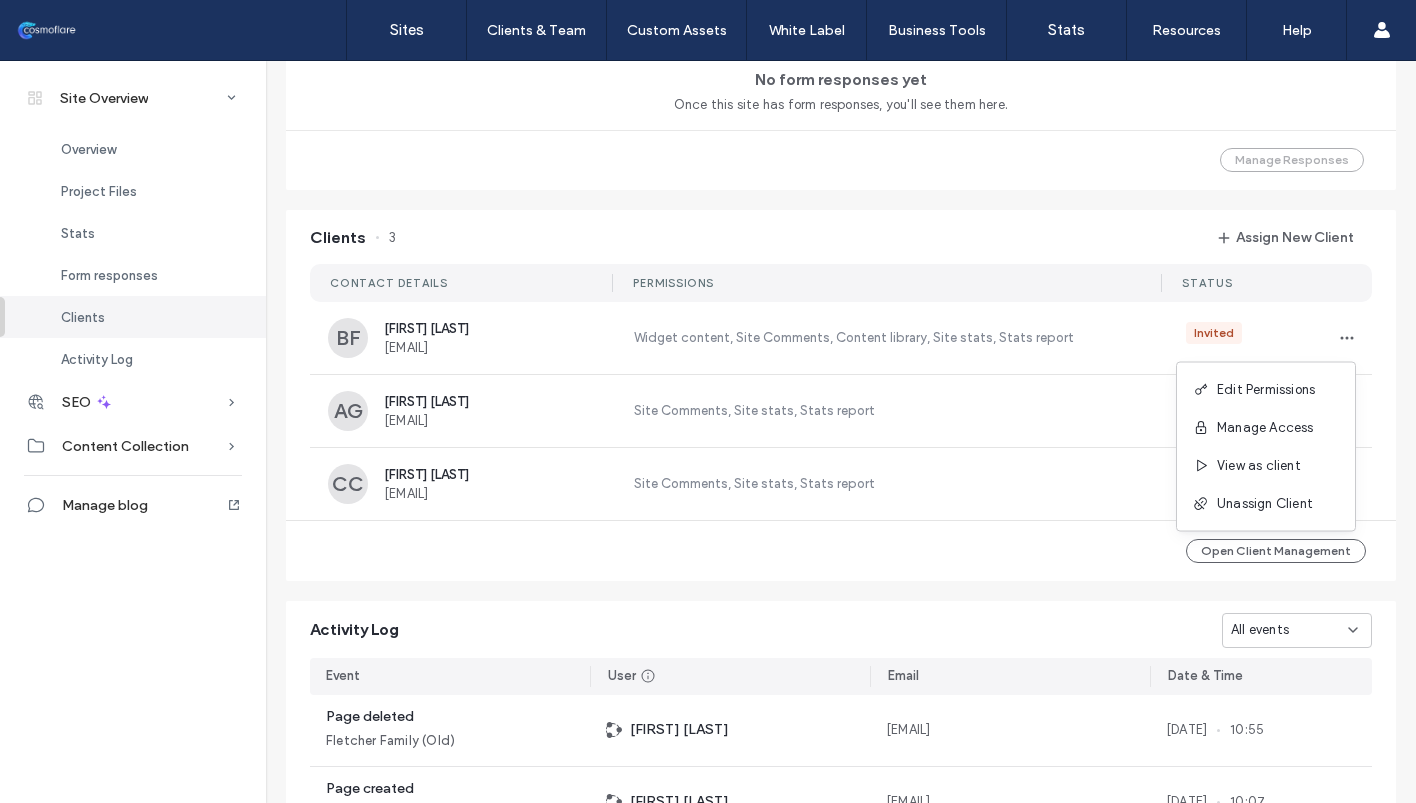 click on "Manage Responses" at bounding box center (841, 160) 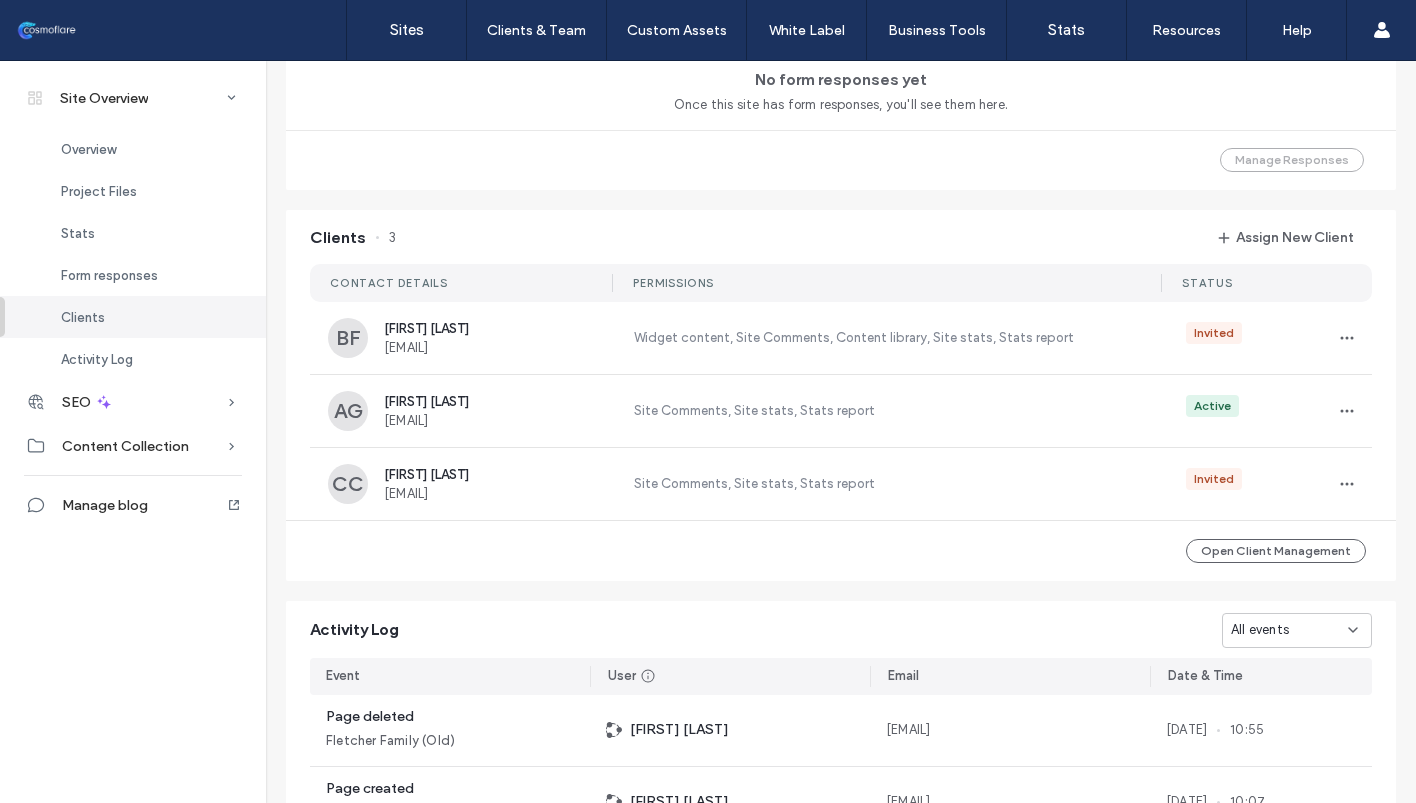 click at bounding box center (128, 30) 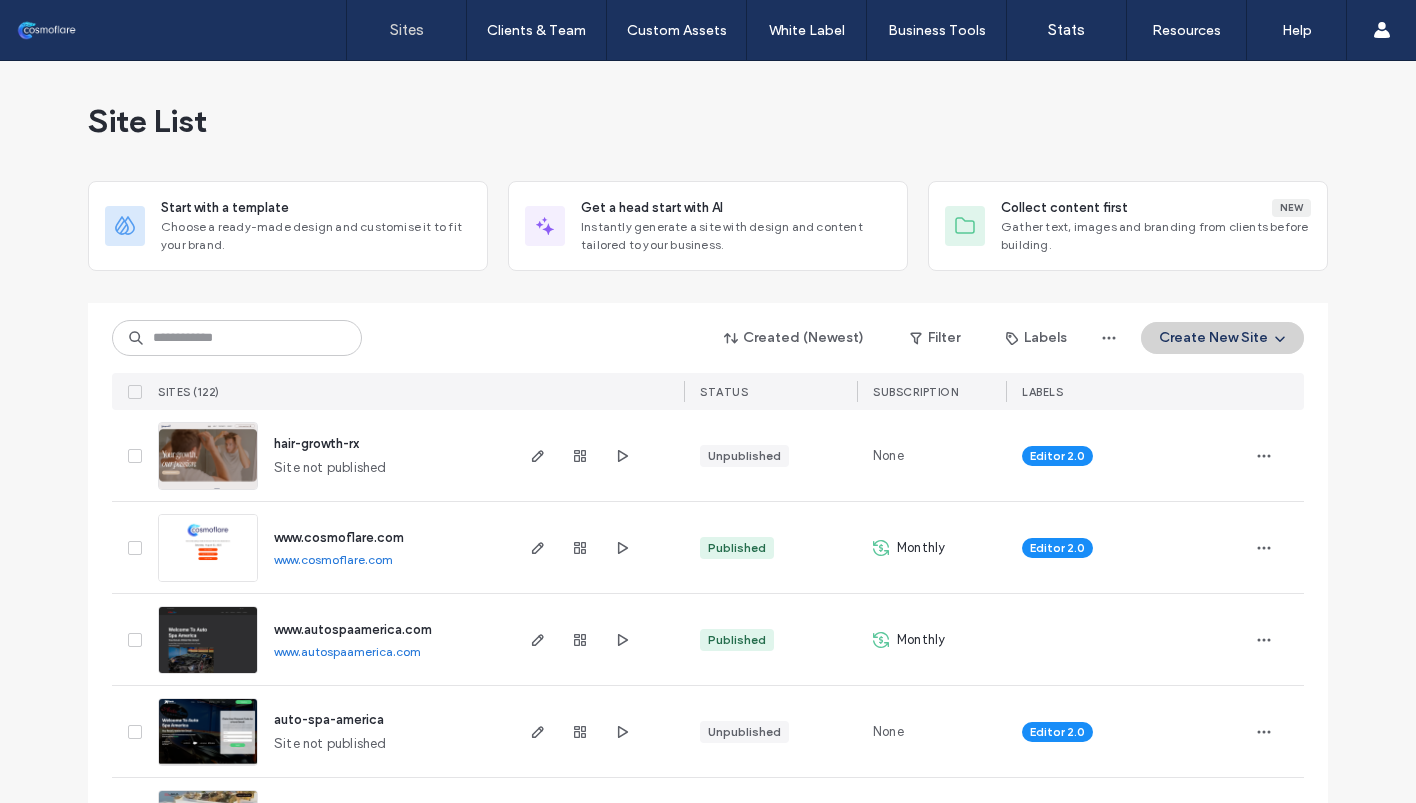 scroll, scrollTop: 0, scrollLeft: 0, axis: both 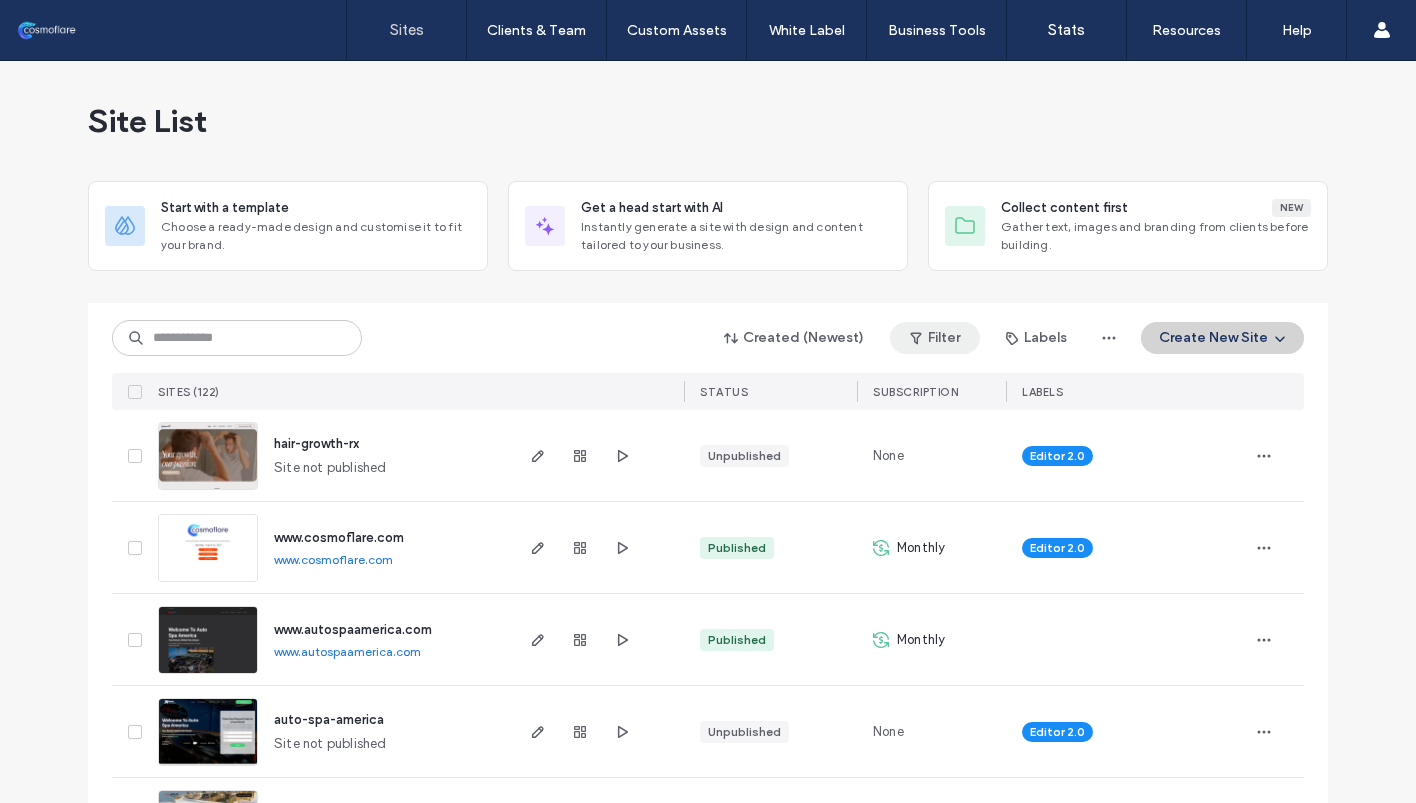 click on "Filter" at bounding box center (935, 338) 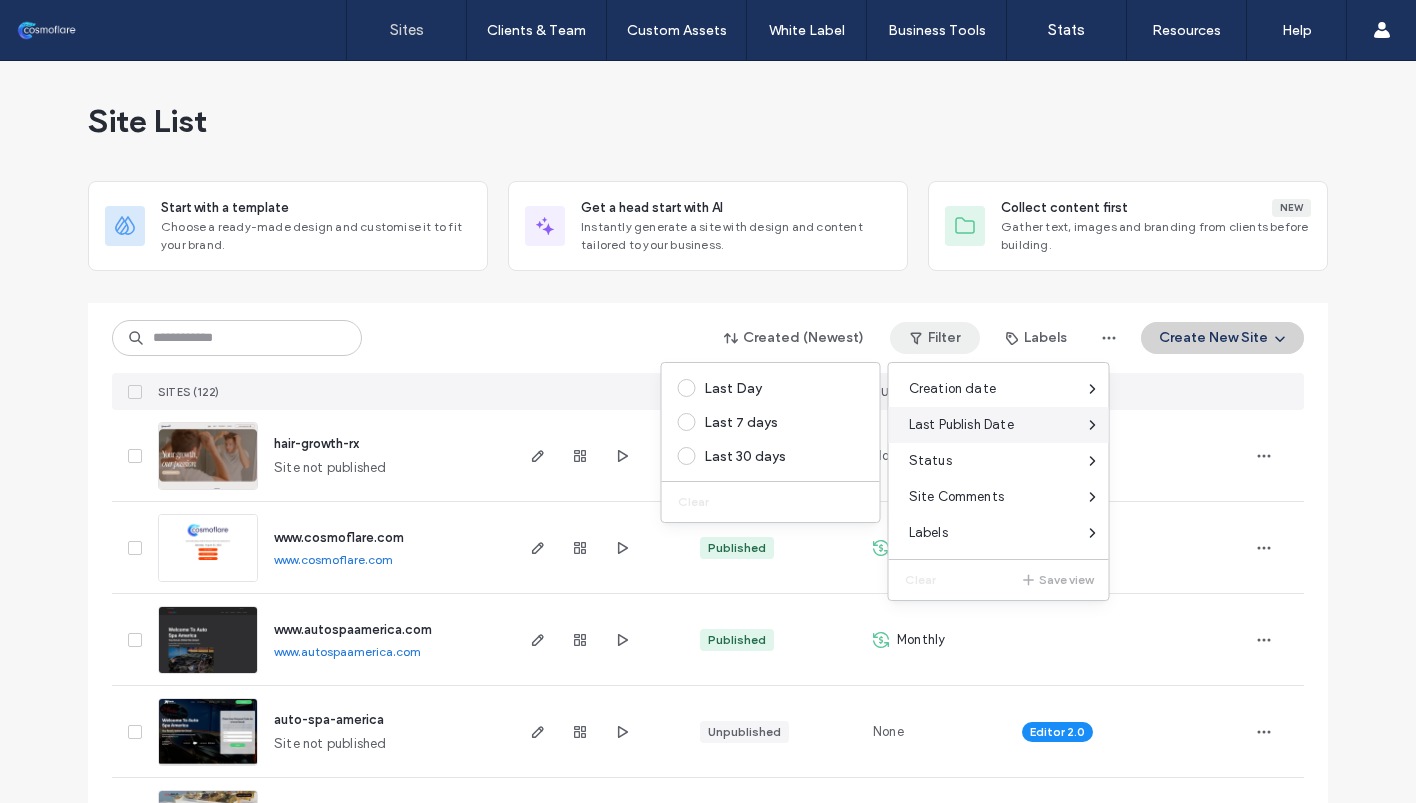click on "Last Publish Date" at bounding box center [961, 425] 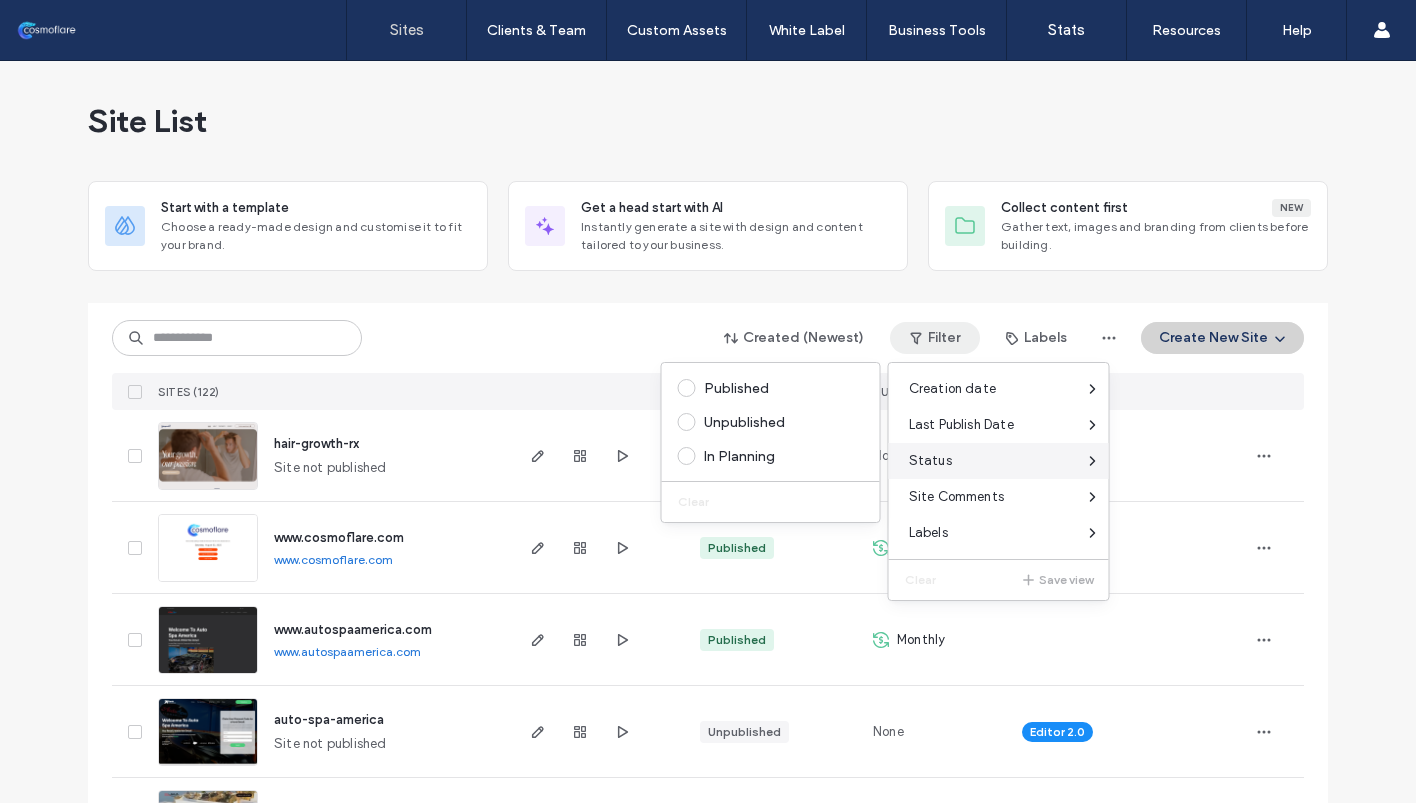 click on "Status" at bounding box center (930, 461) 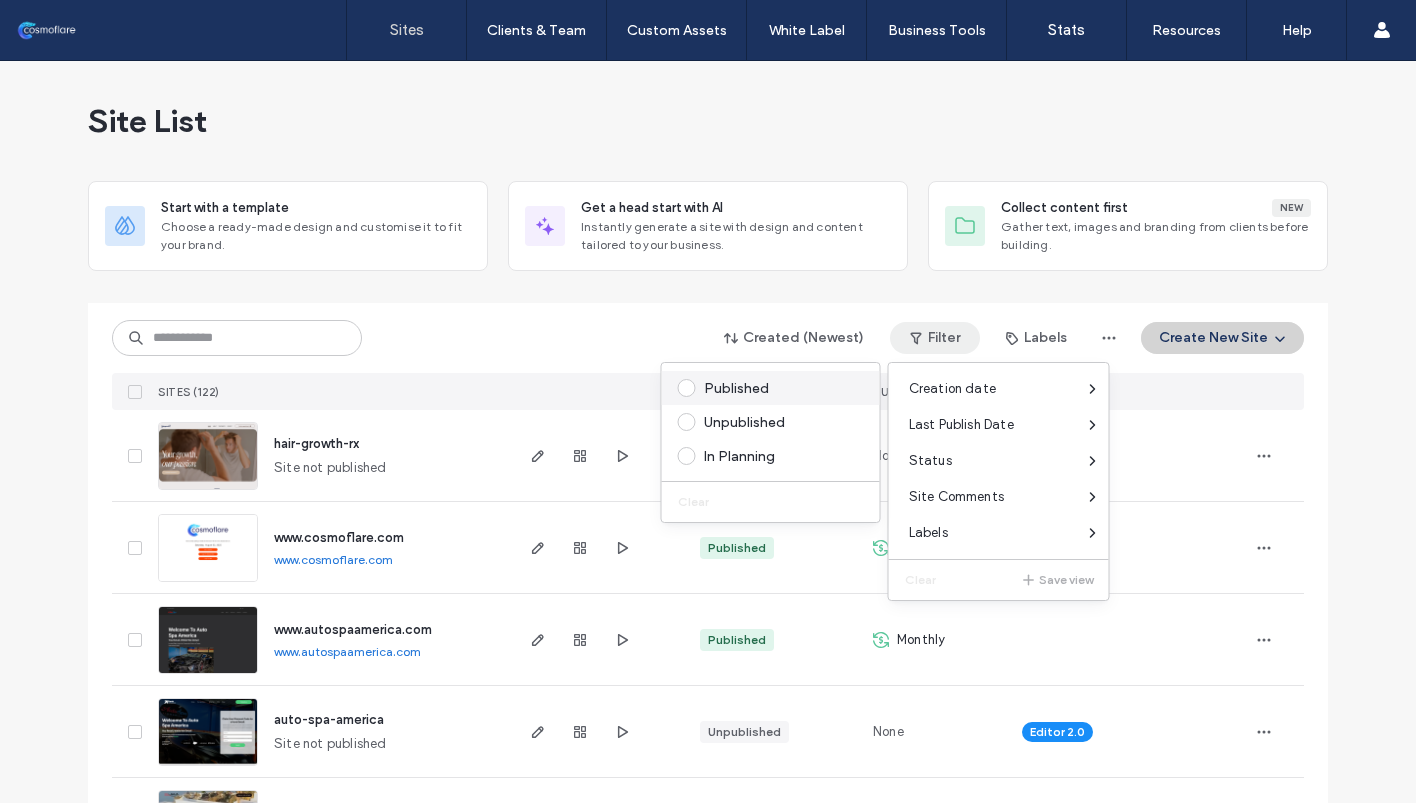 click on "Published" at bounding box center [780, 388] 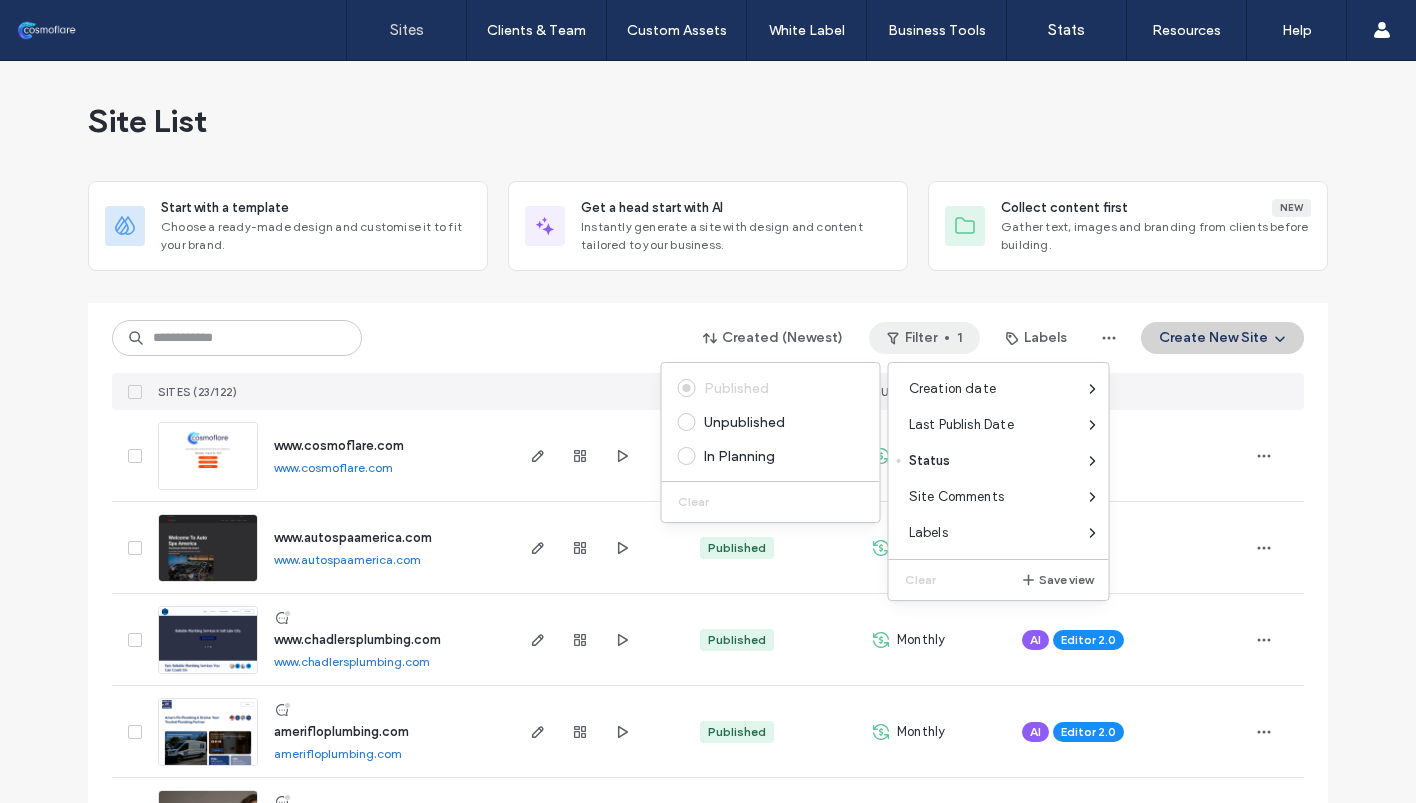 click on "Created (Newest) Filter 1 Labels Create New Site" at bounding box center [708, 338] 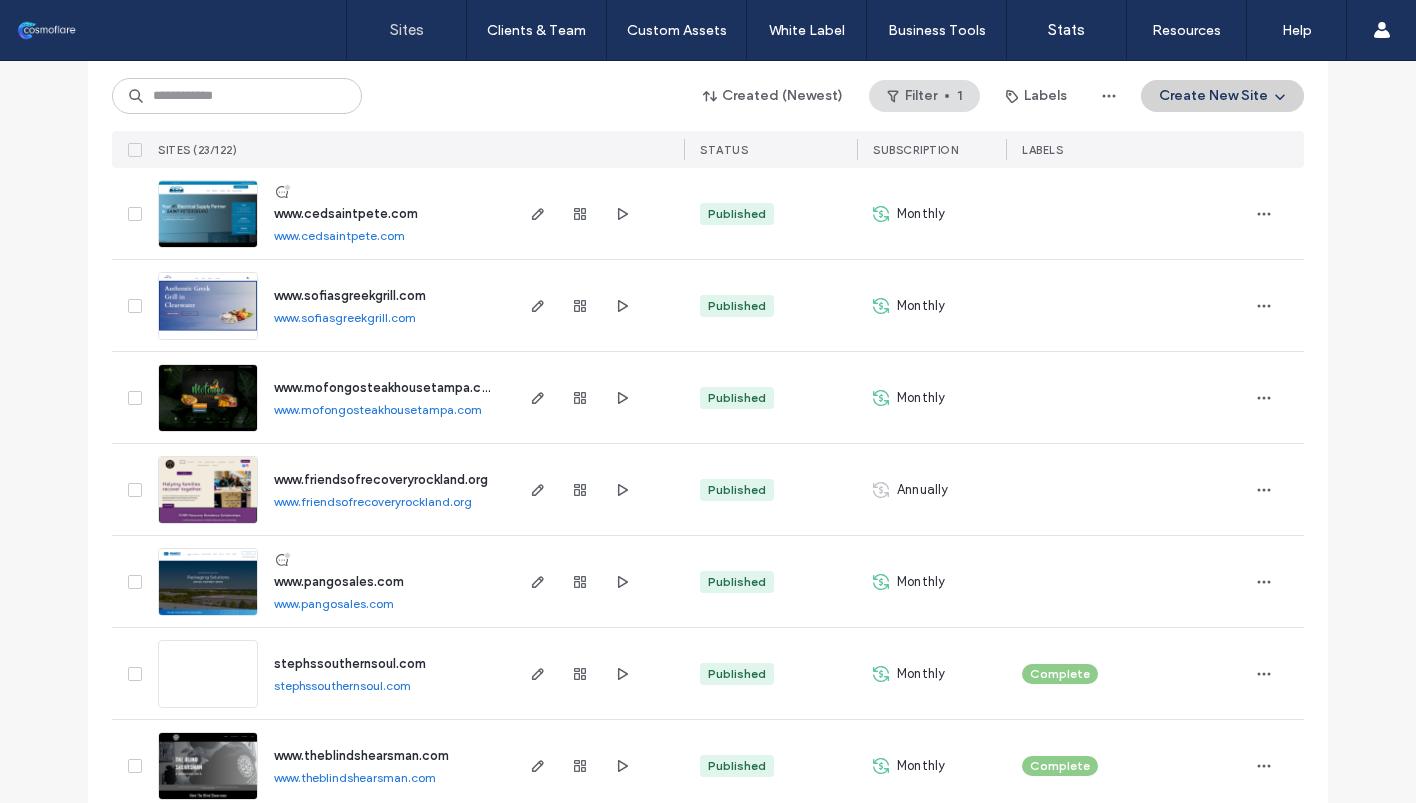 scroll, scrollTop: 1671, scrollLeft: 0, axis: vertical 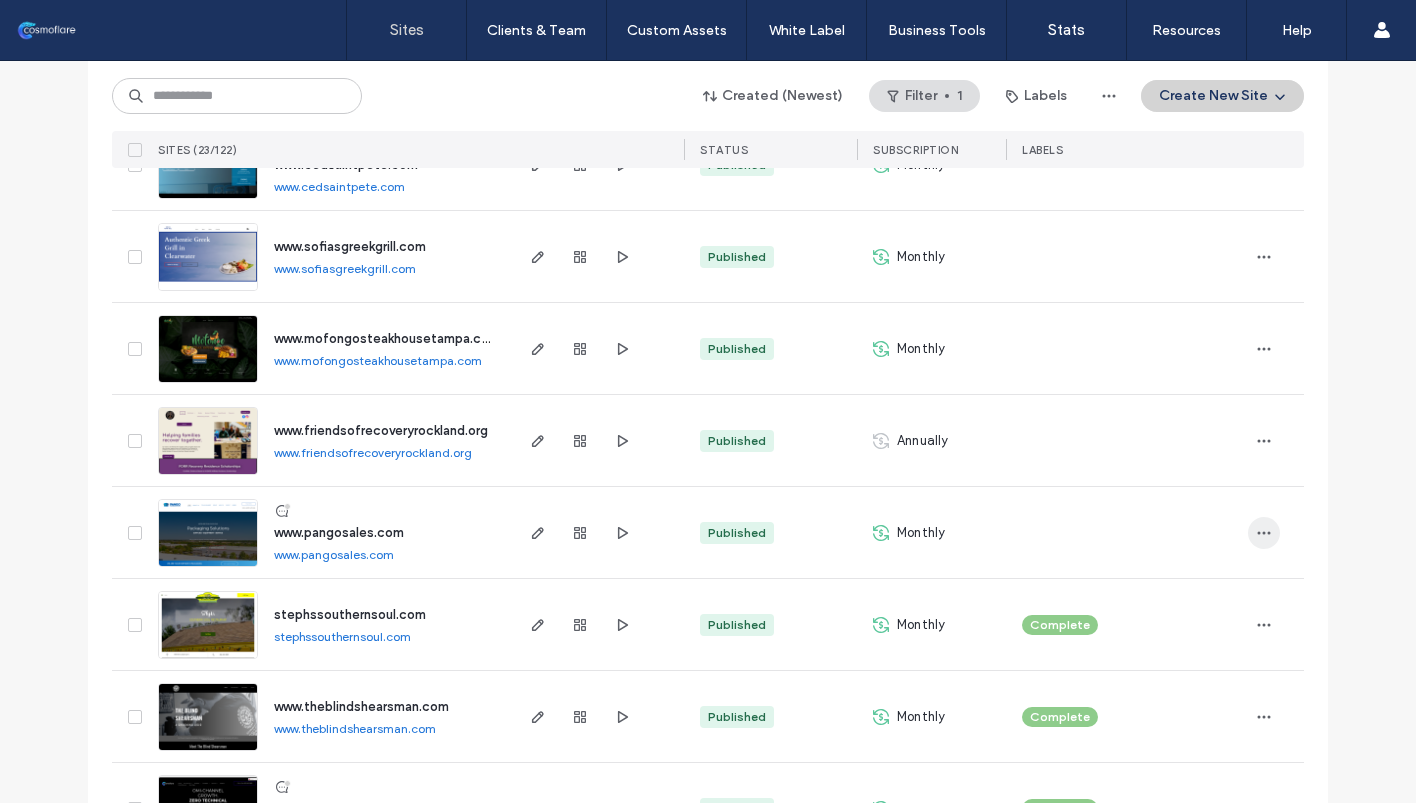 click 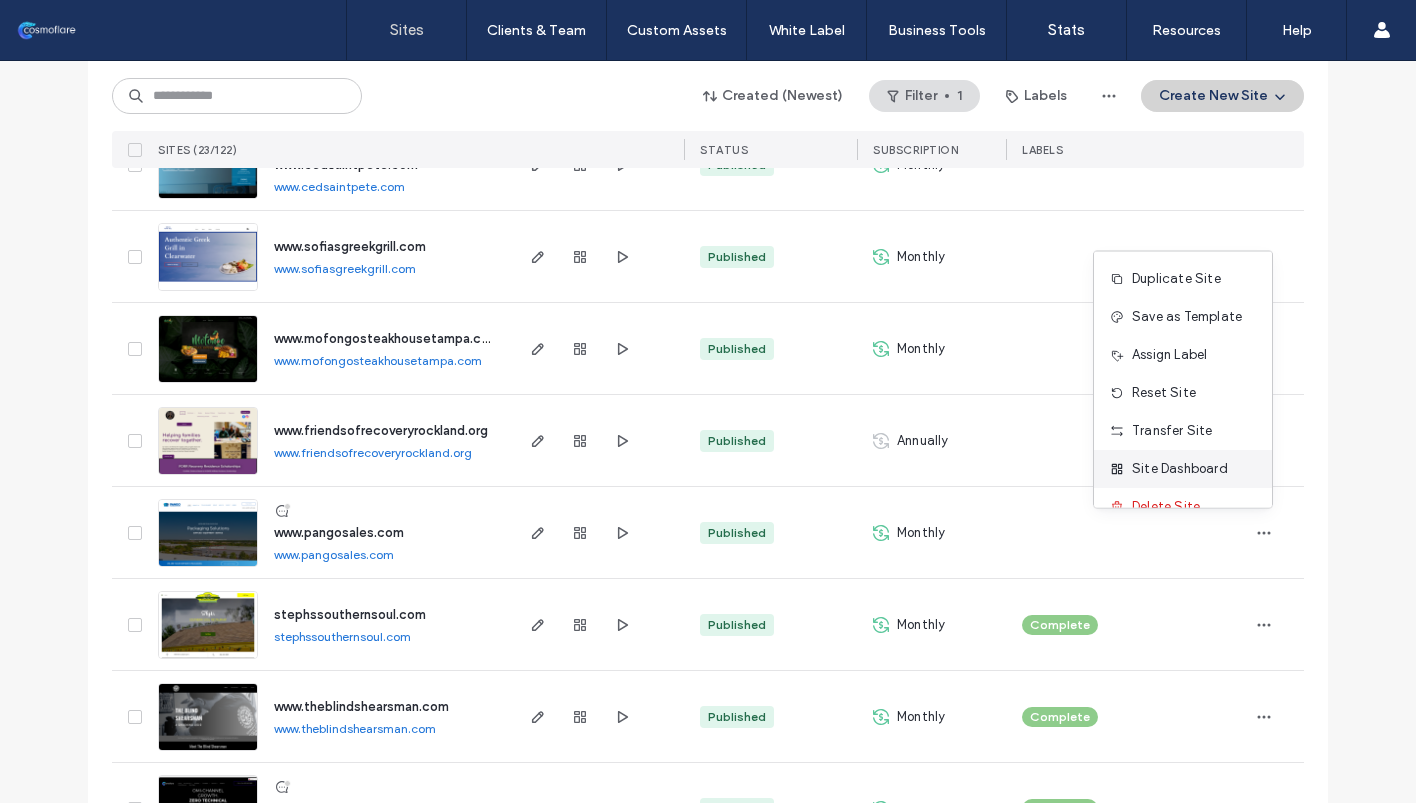 scroll, scrollTop: 26, scrollLeft: 0, axis: vertical 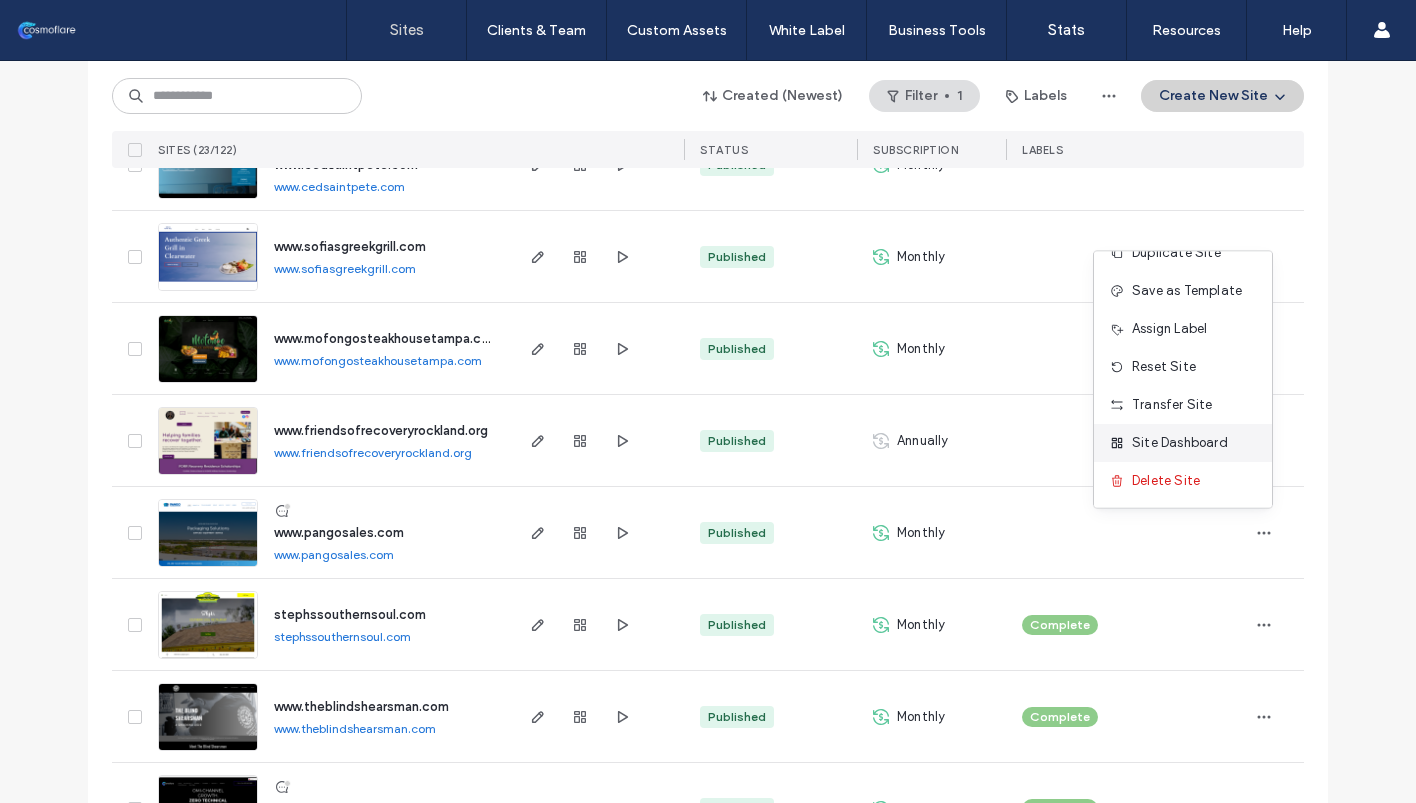 click on "Site Dashboard" at bounding box center (1180, 443) 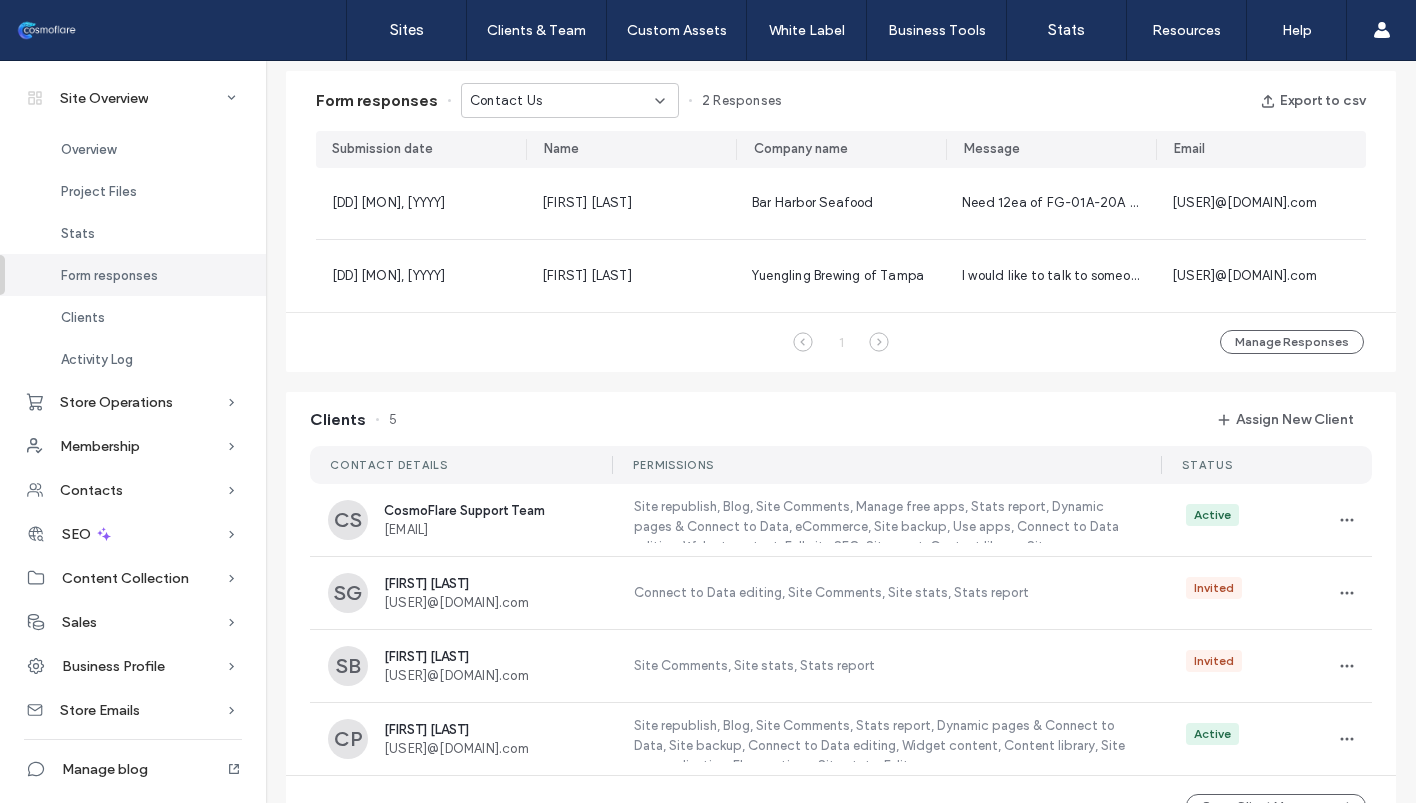 scroll, scrollTop: 1307, scrollLeft: 0, axis: vertical 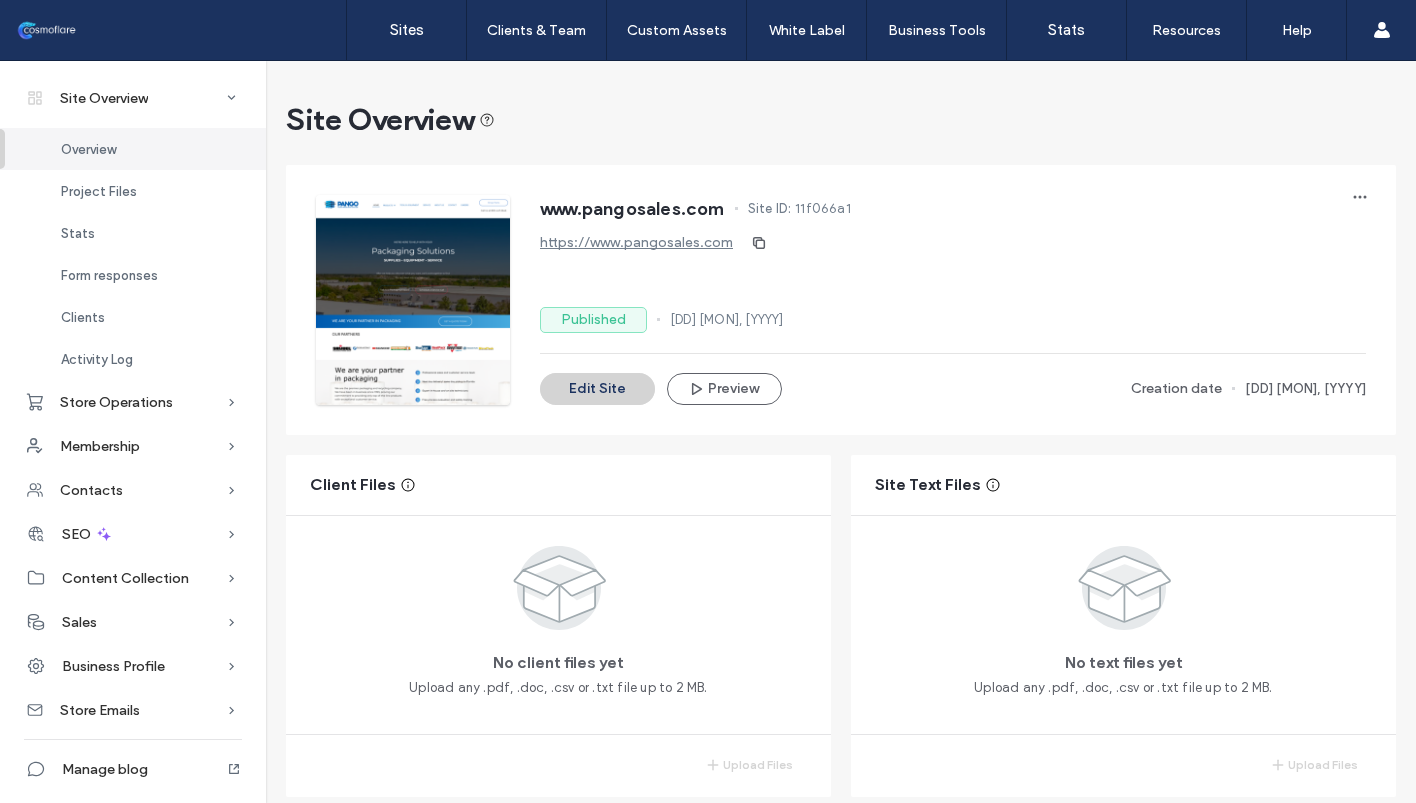 click at bounding box center (128, 30) 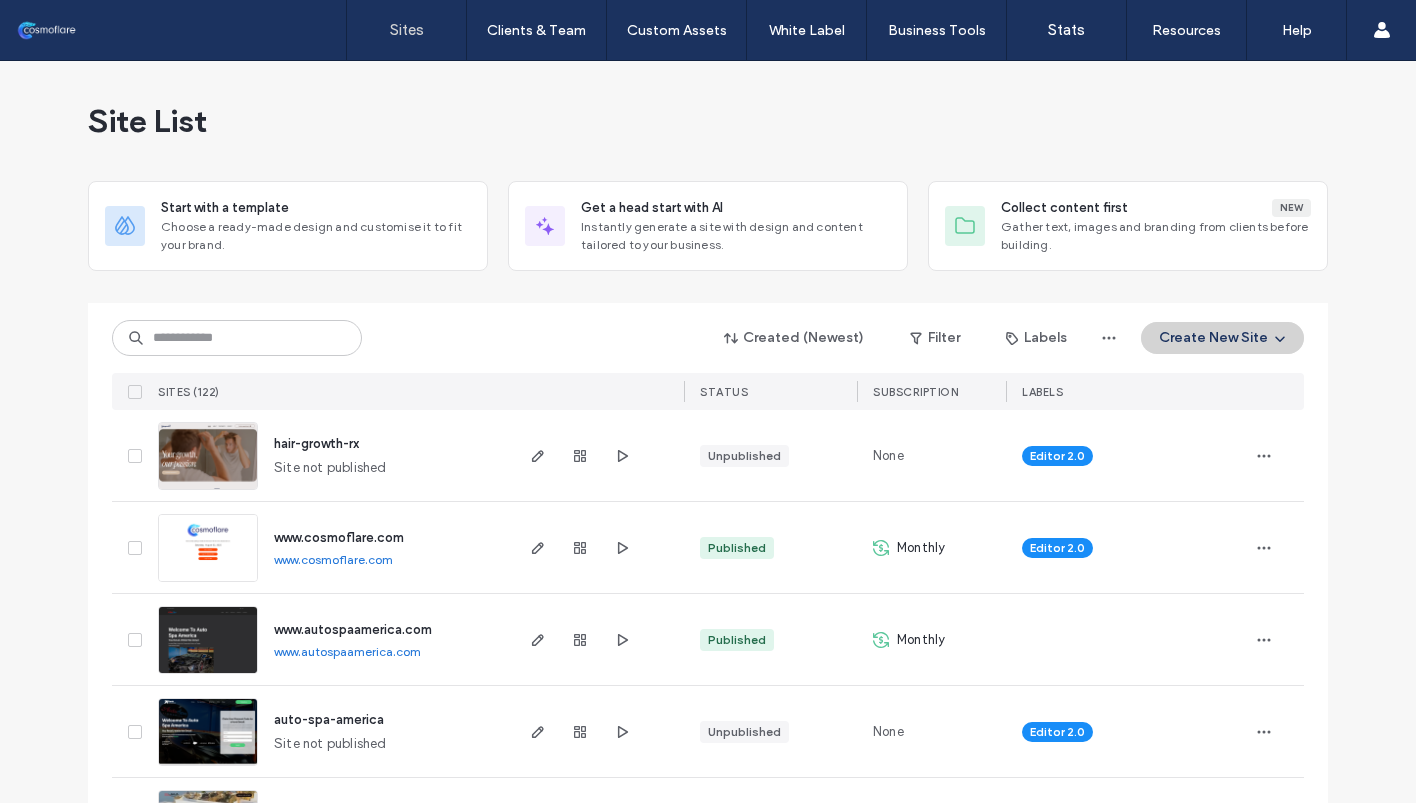 scroll, scrollTop: 0, scrollLeft: 0, axis: both 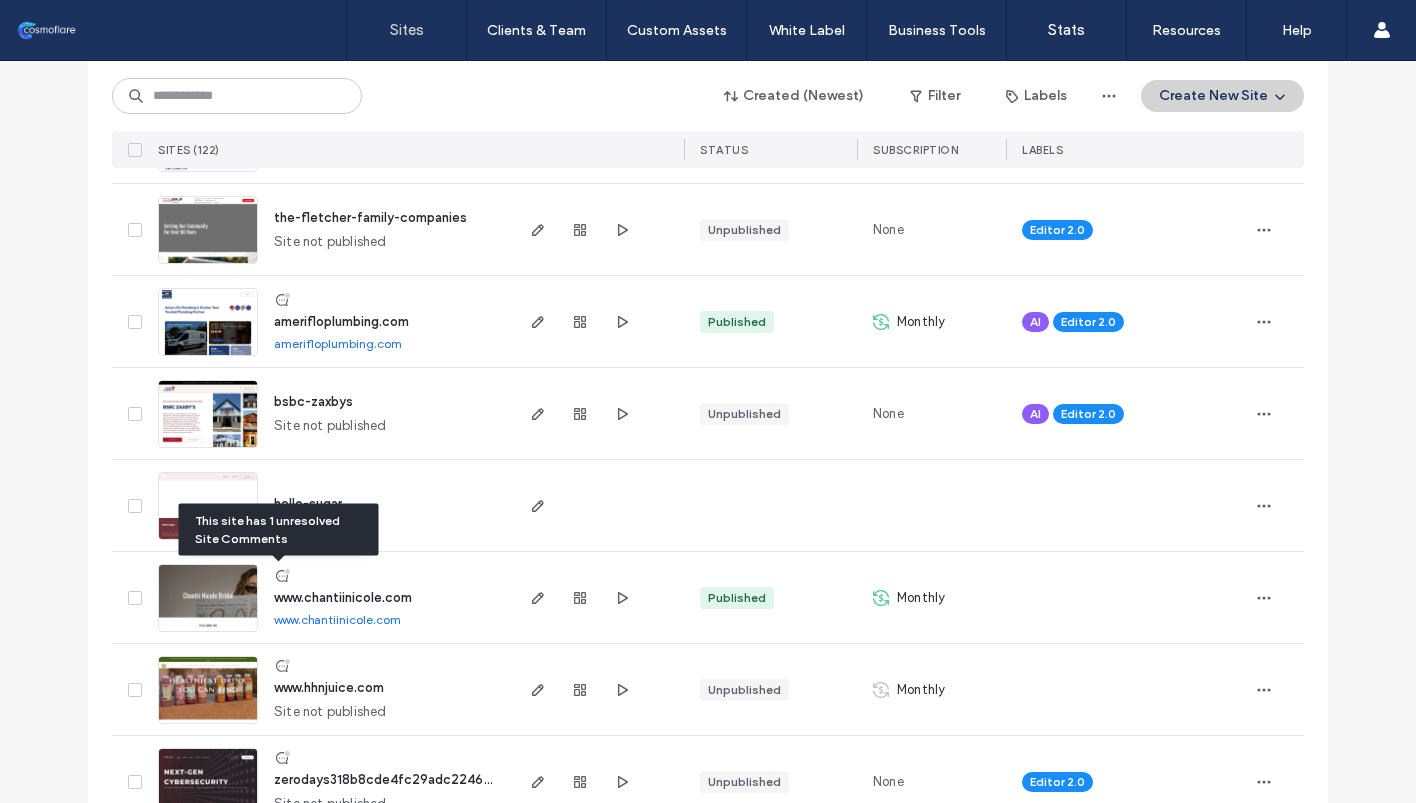 click 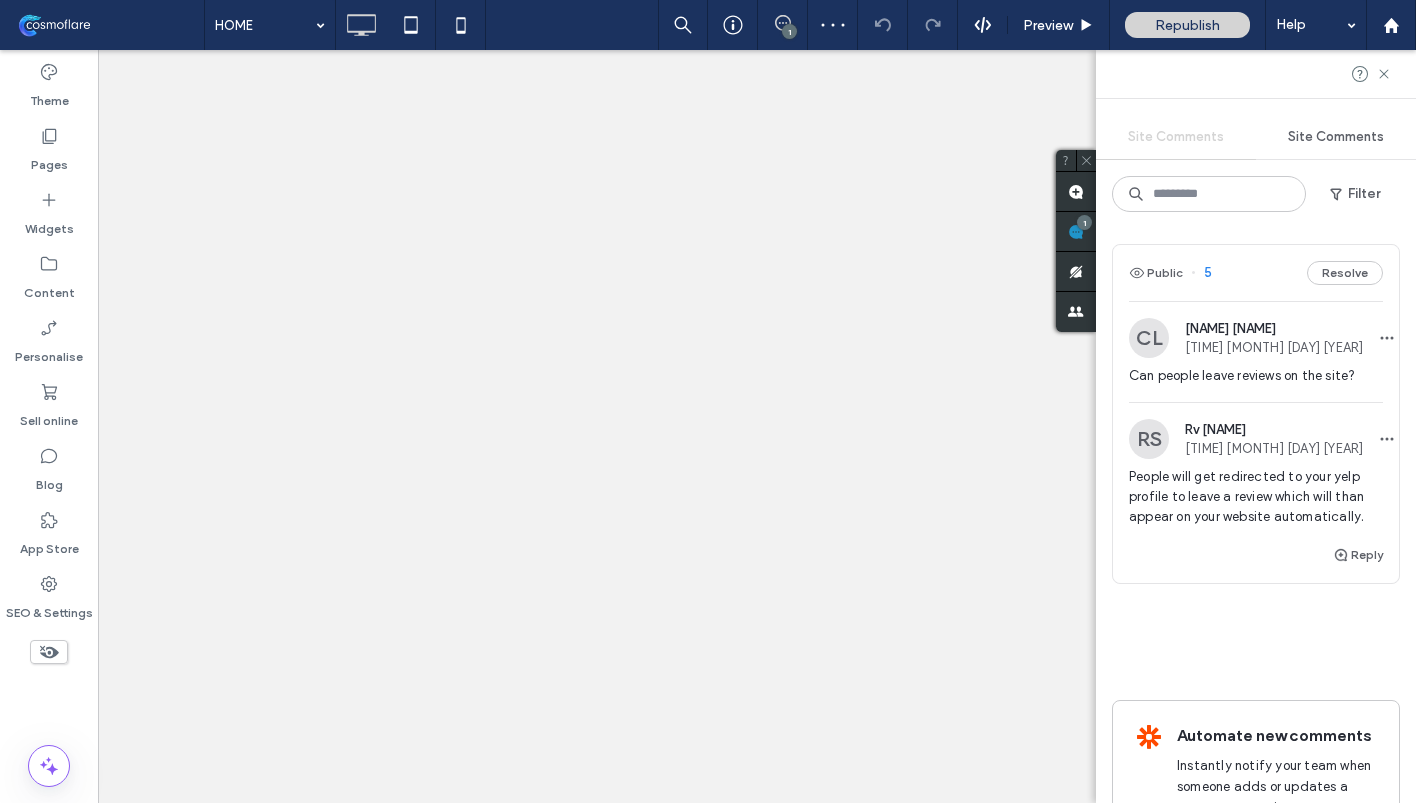 scroll, scrollTop: 0, scrollLeft: 0, axis: both 